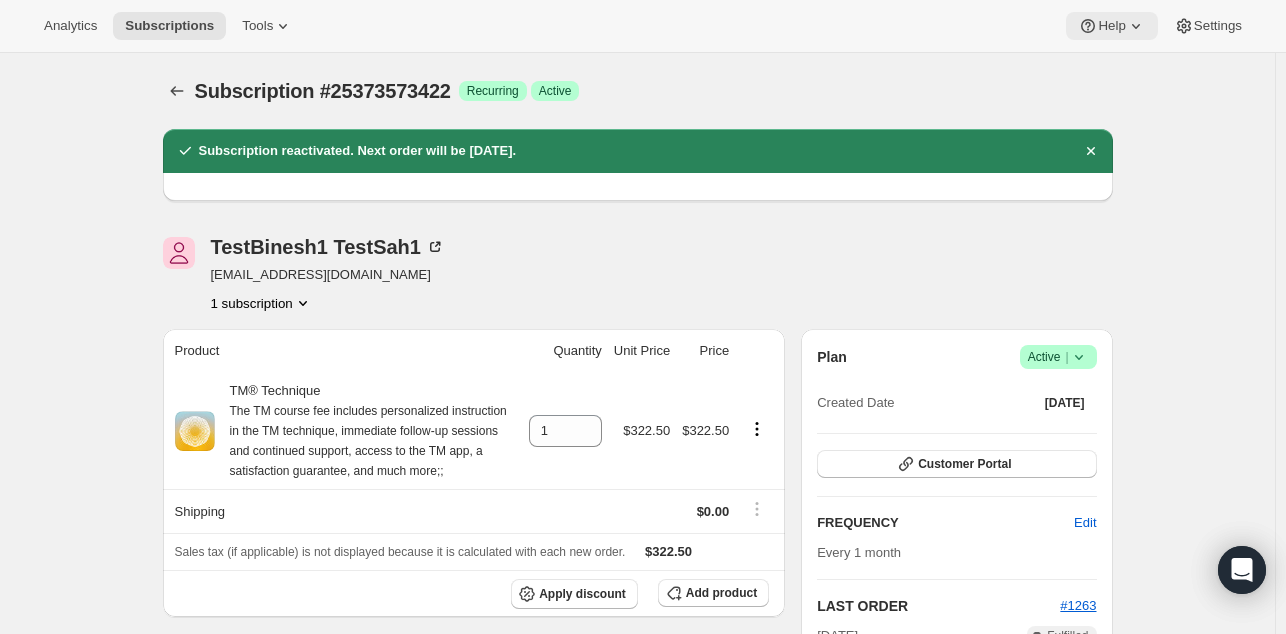 scroll, scrollTop: 0, scrollLeft: 0, axis: both 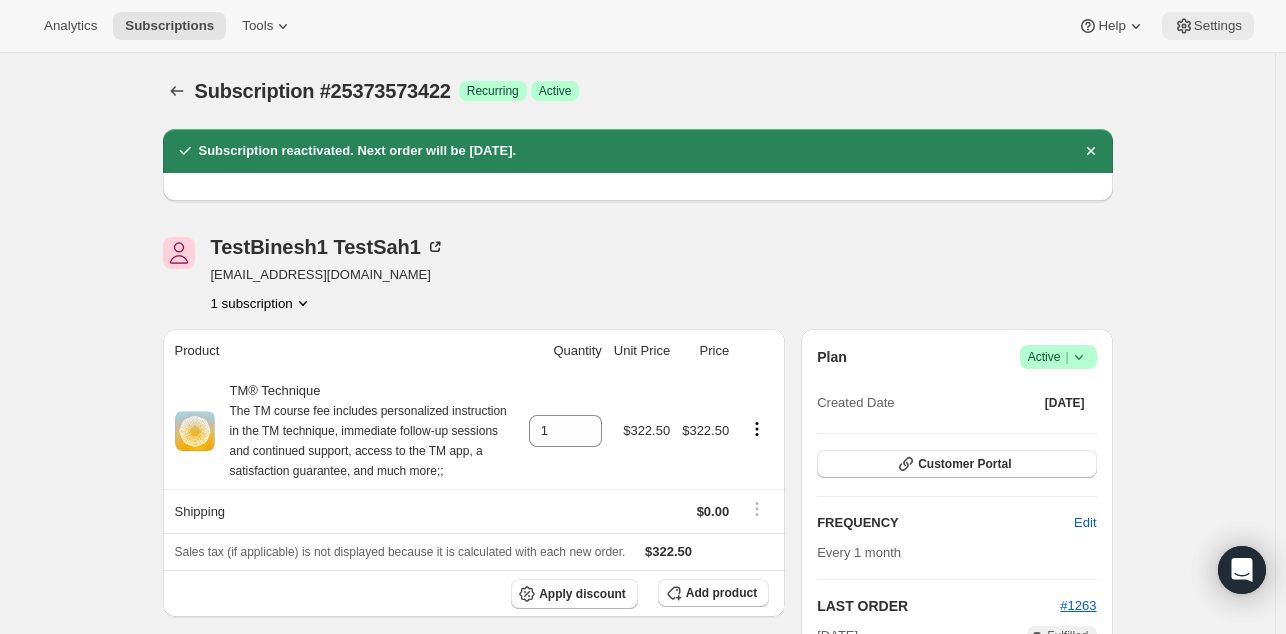 click 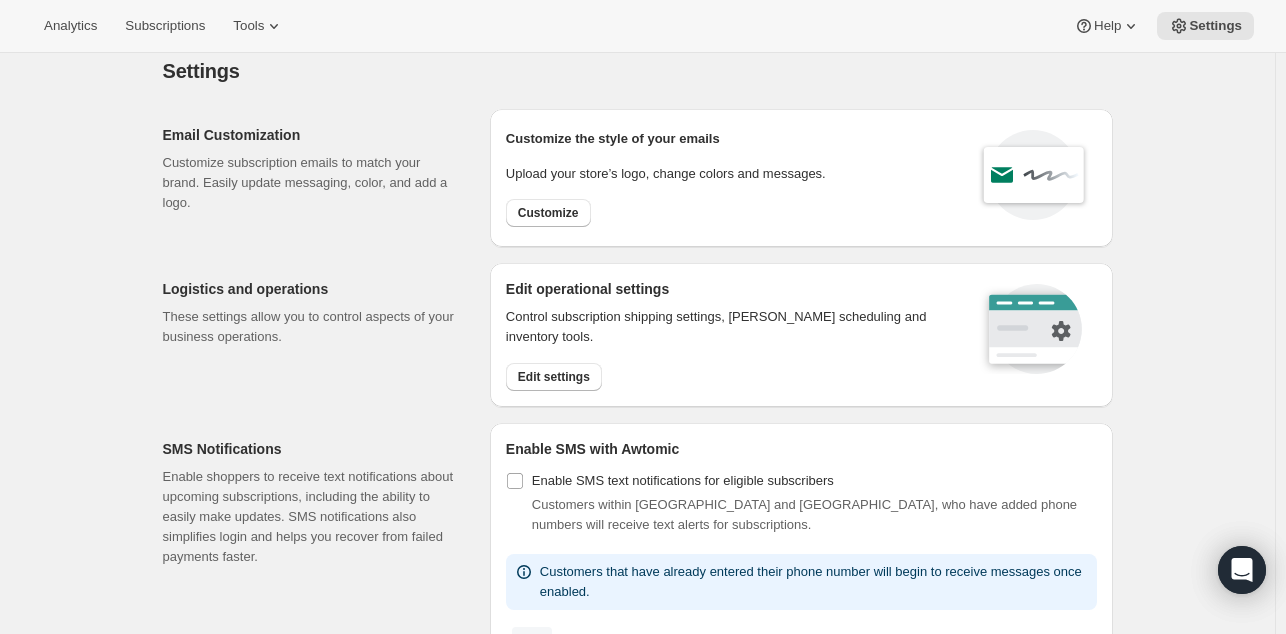 scroll, scrollTop: 1052, scrollLeft: 0, axis: vertical 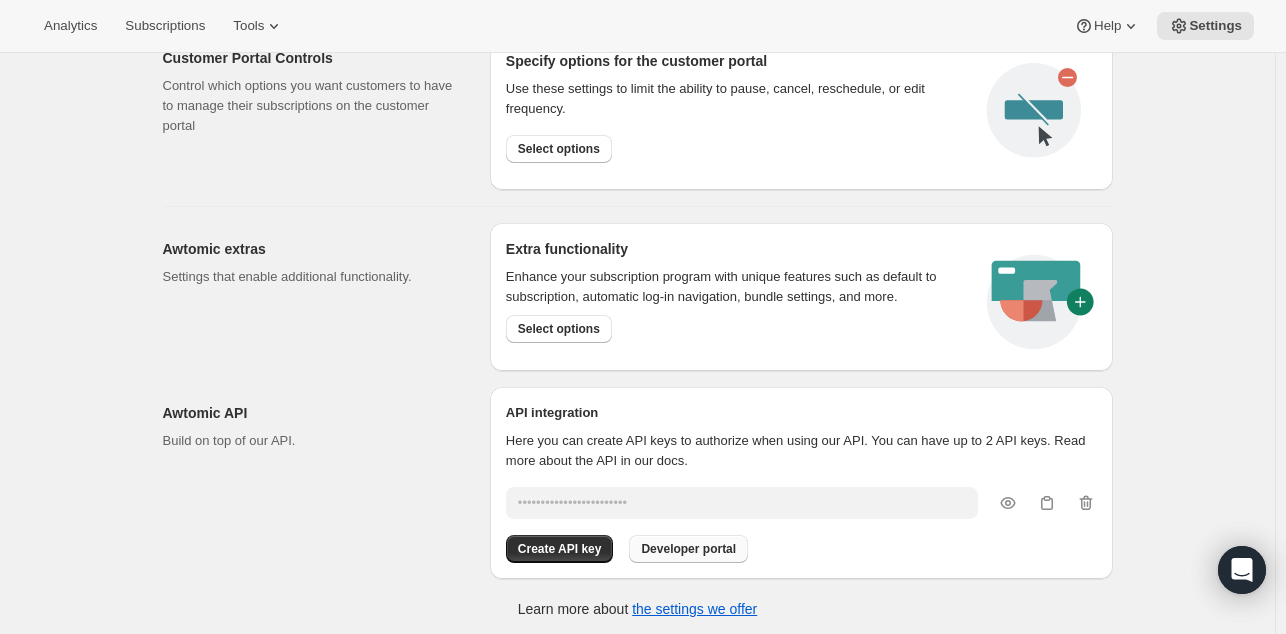 click on "Developer portal" at bounding box center [688, 549] 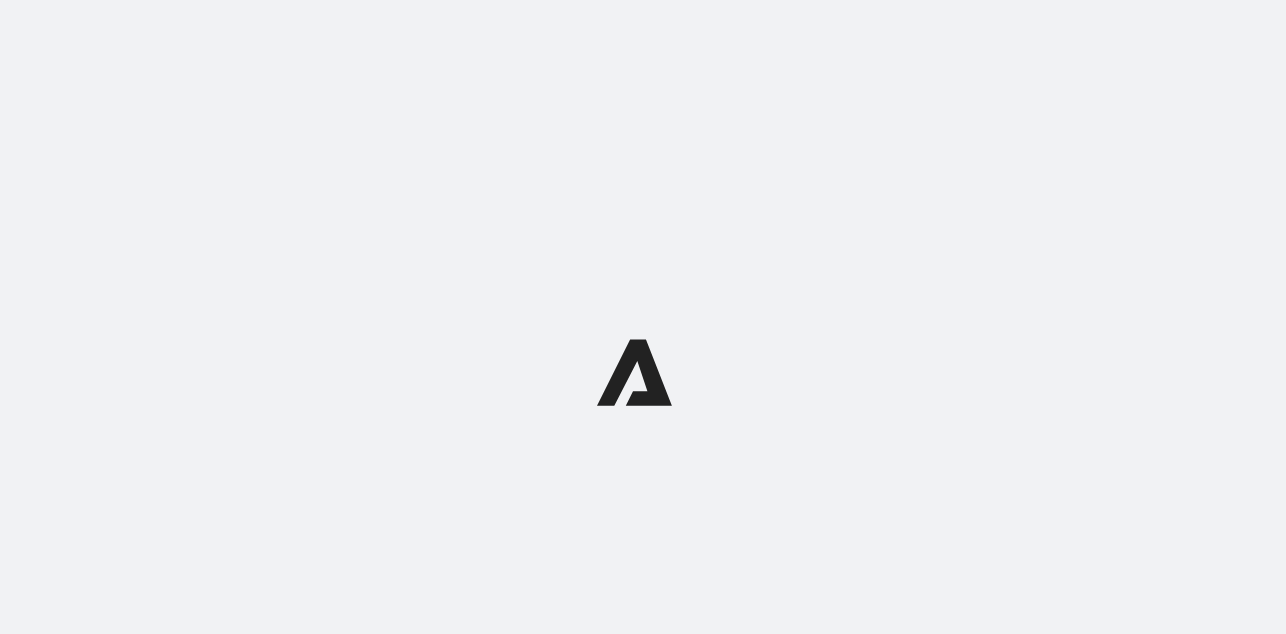 scroll, scrollTop: 0, scrollLeft: 0, axis: both 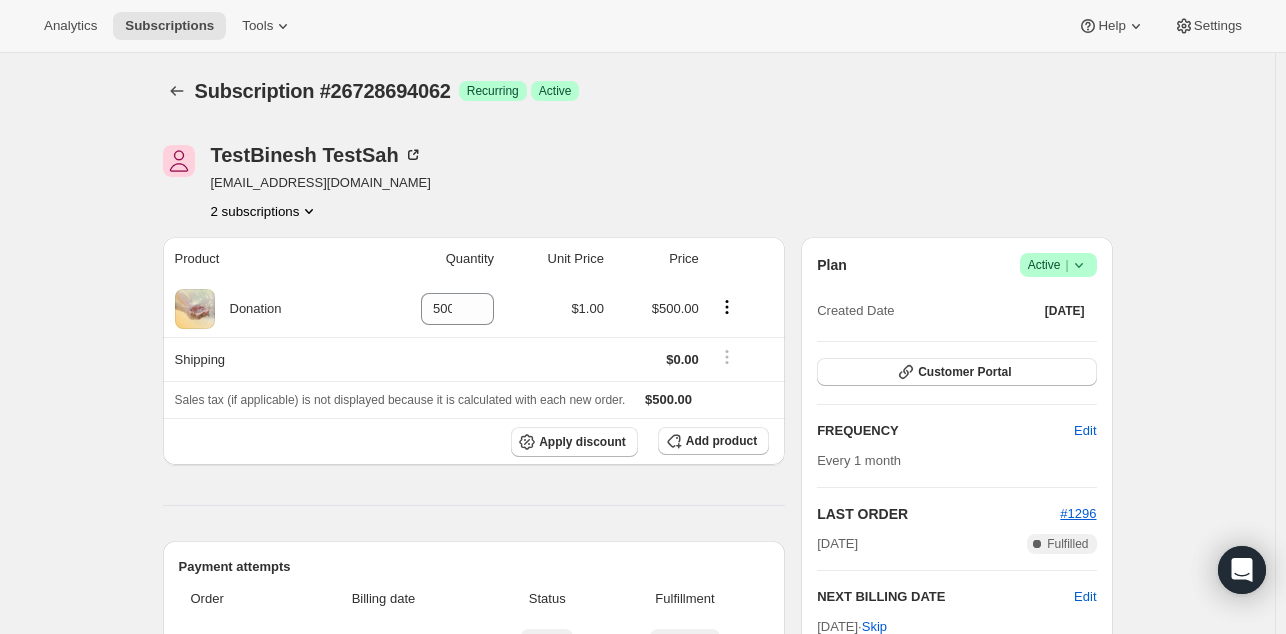 click on "Subscription #26728694062 Success Recurring Success Active" at bounding box center (517, 91) 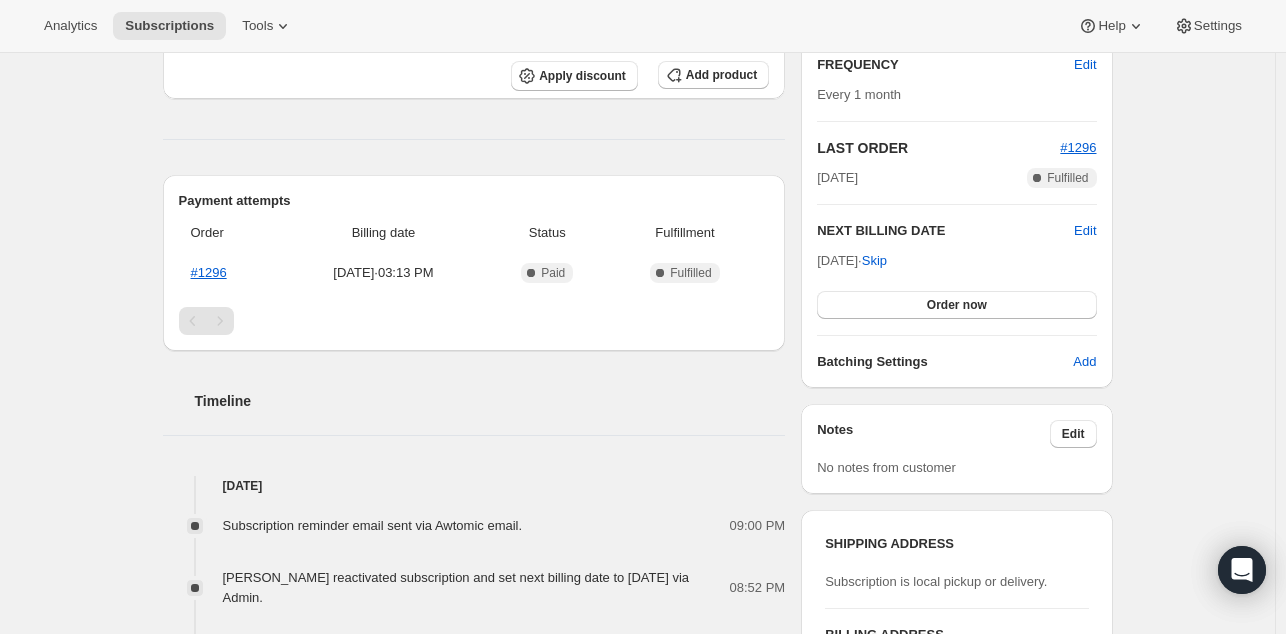 scroll, scrollTop: 548, scrollLeft: 0, axis: vertical 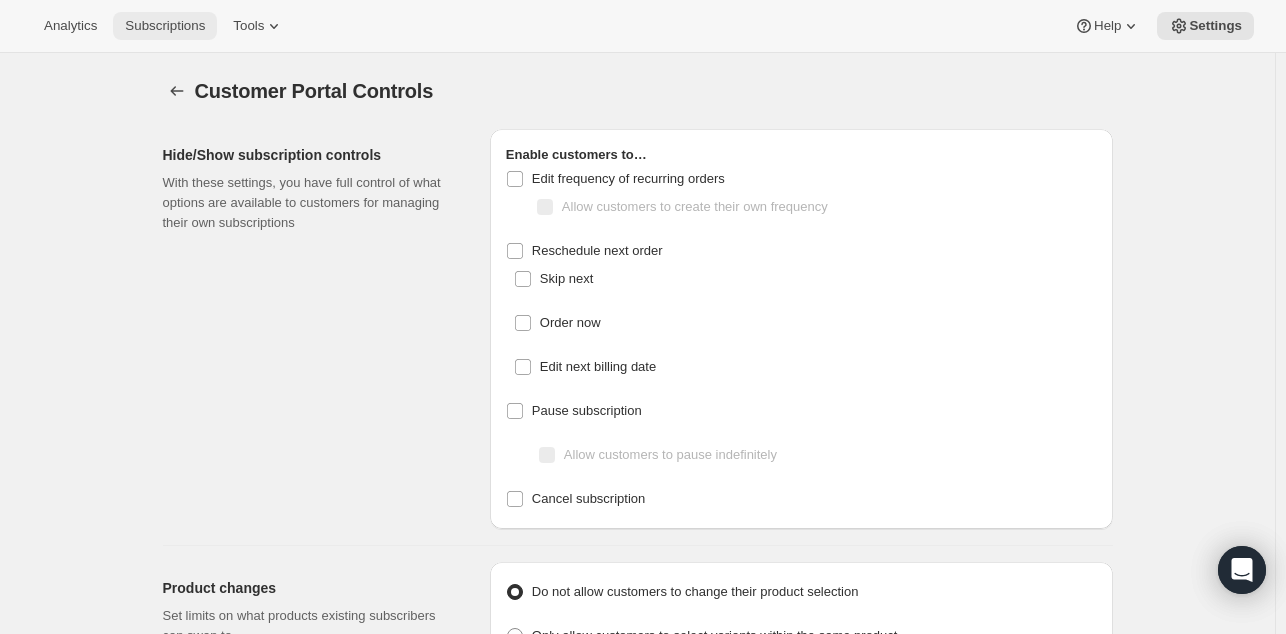 click on "Subscriptions" at bounding box center (165, 26) 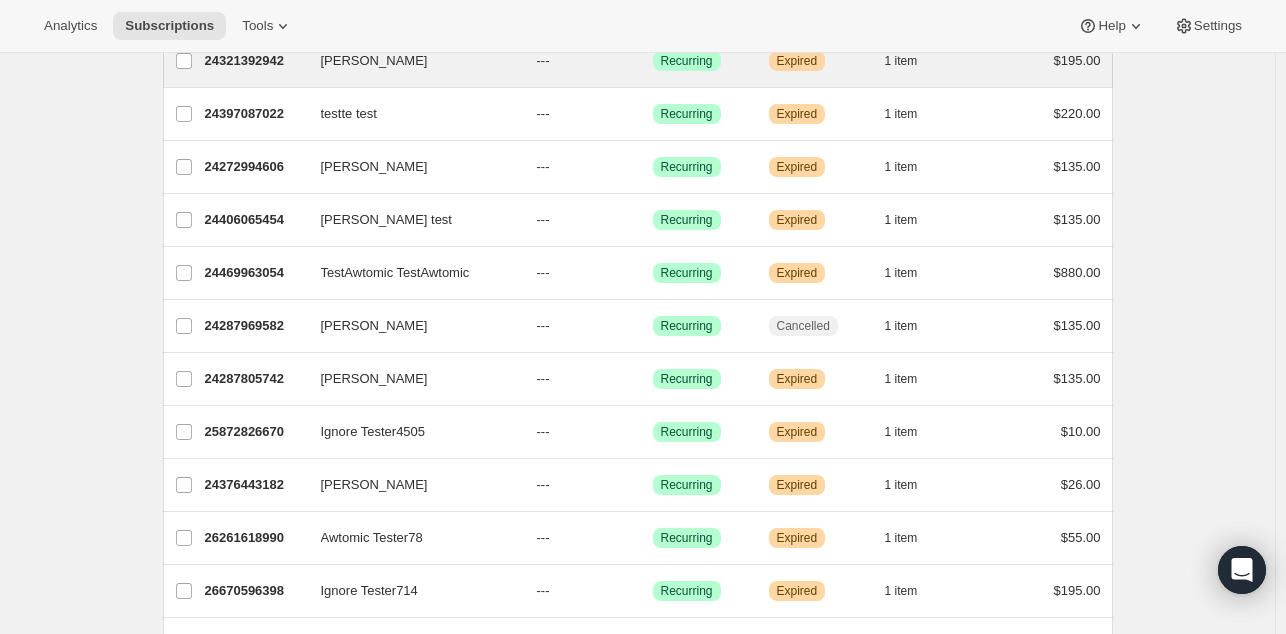 scroll, scrollTop: 0, scrollLeft: 0, axis: both 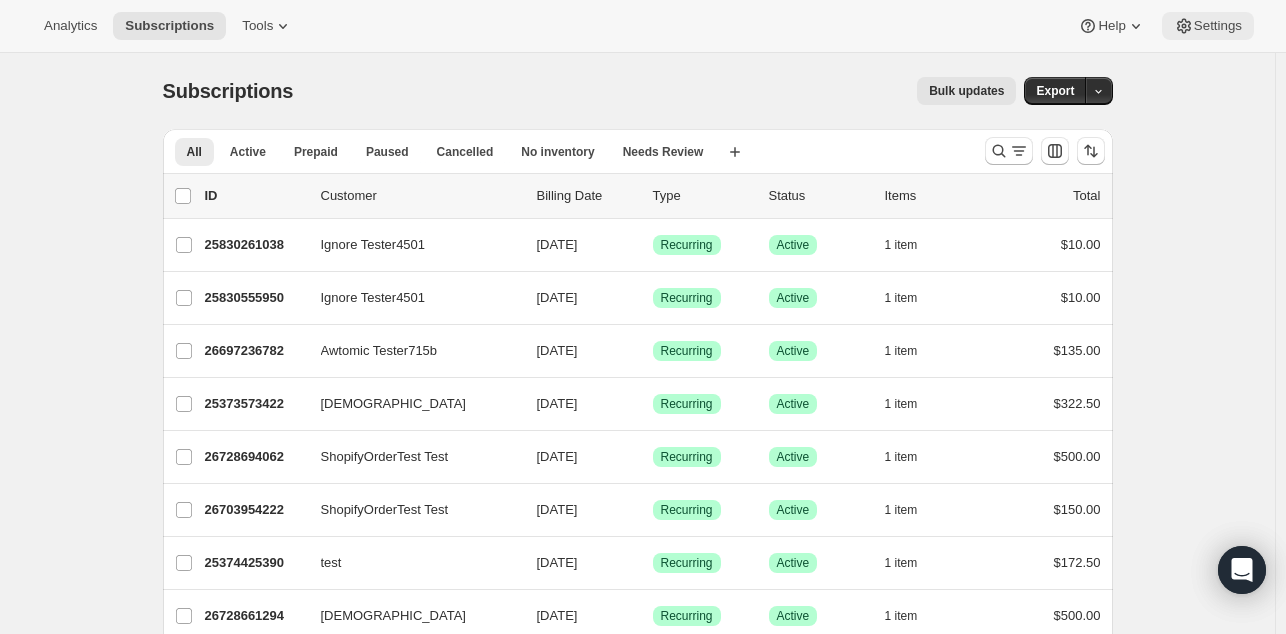 click on "Settings" at bounding box center (1218, 26) 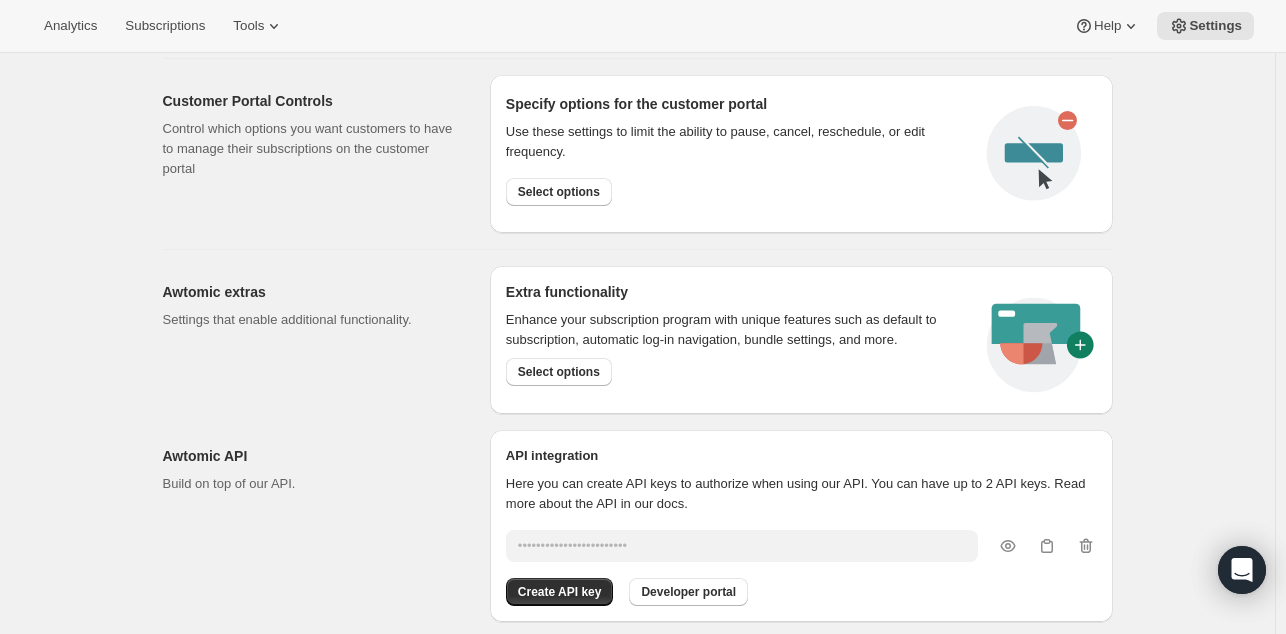 scroll, scrollTop: 1052, scrollLeft: 0, axis: vertical 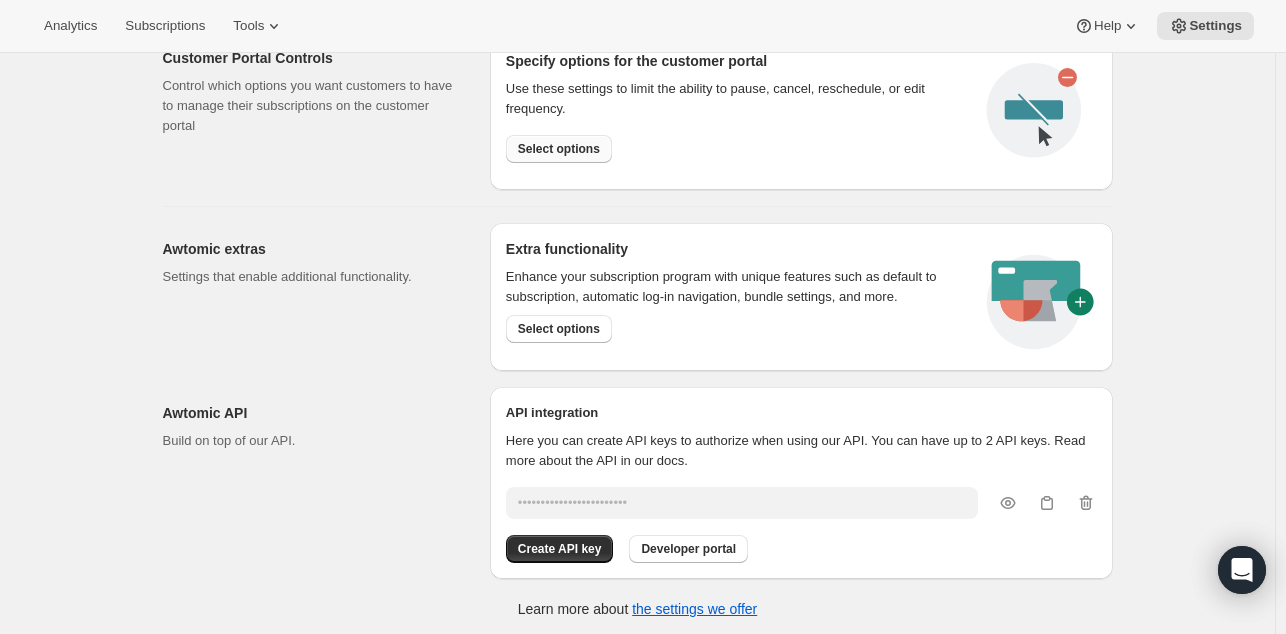 click on "Select options" at bounding box center [559, 149] 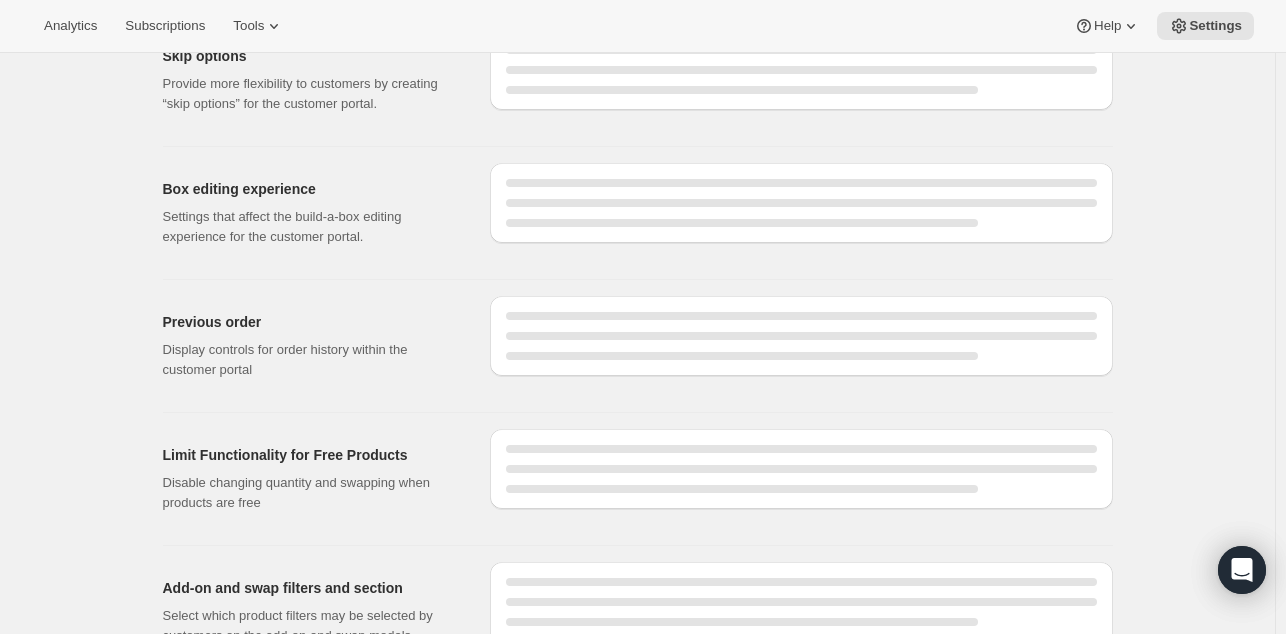 scroll, scrollTop: 0, scrollLeft: 0, axis: both 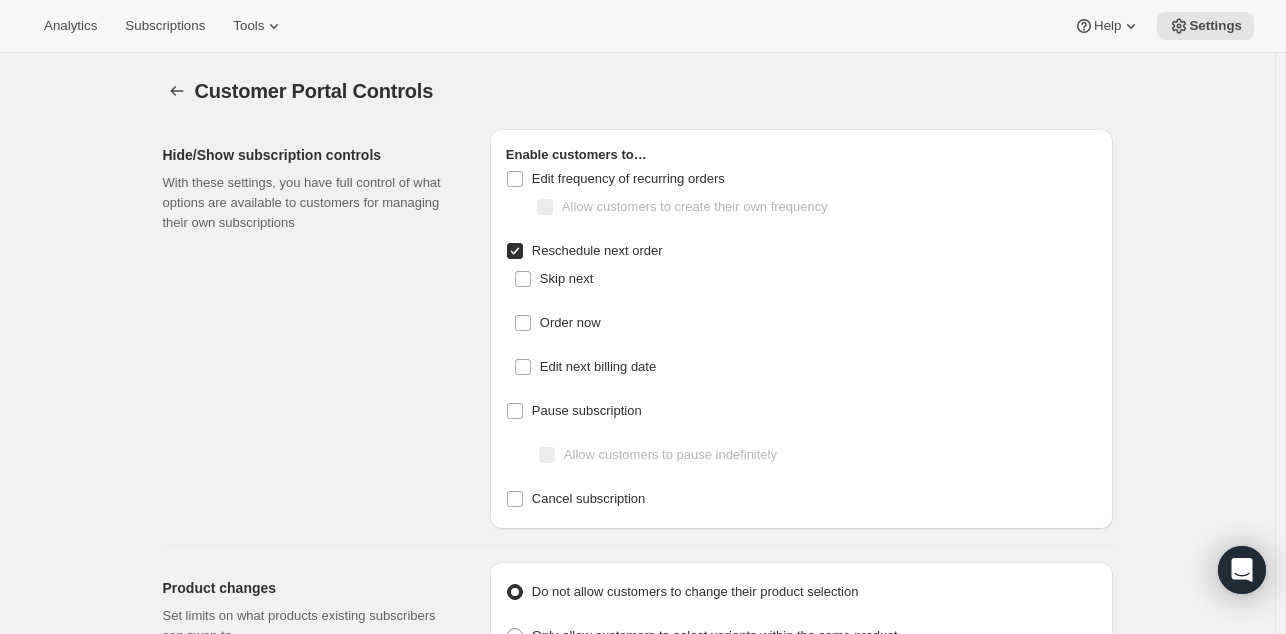 checkbox on "false" 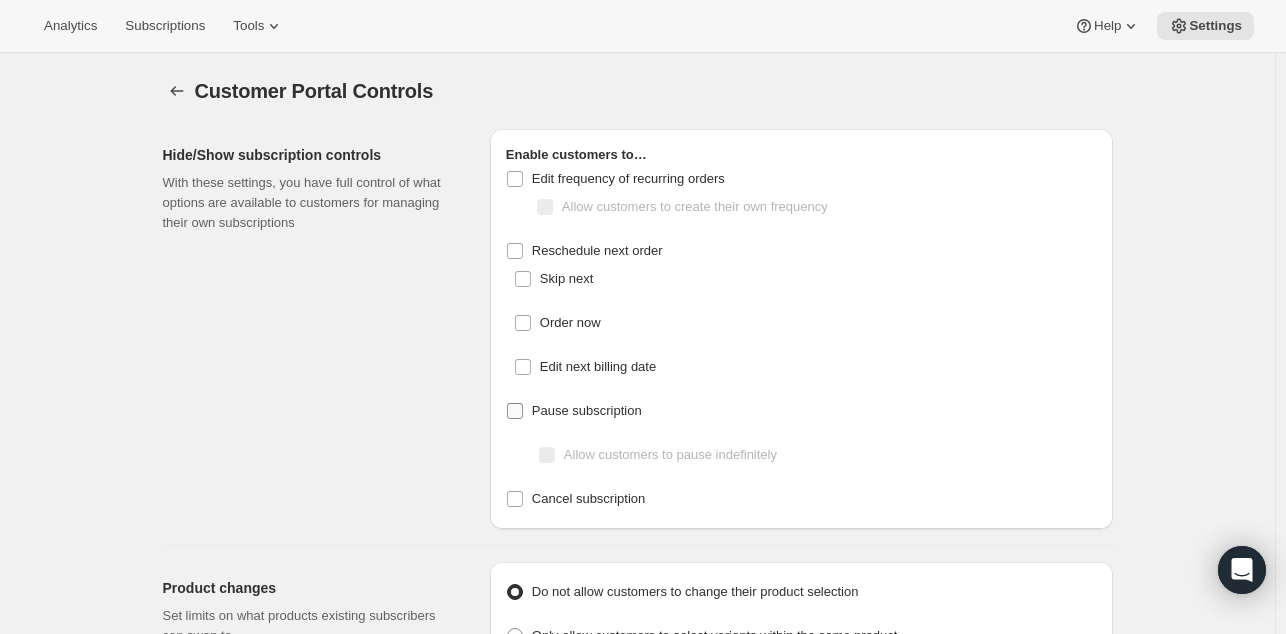 click on "Pause subscription" at bounding box center [515, 411] 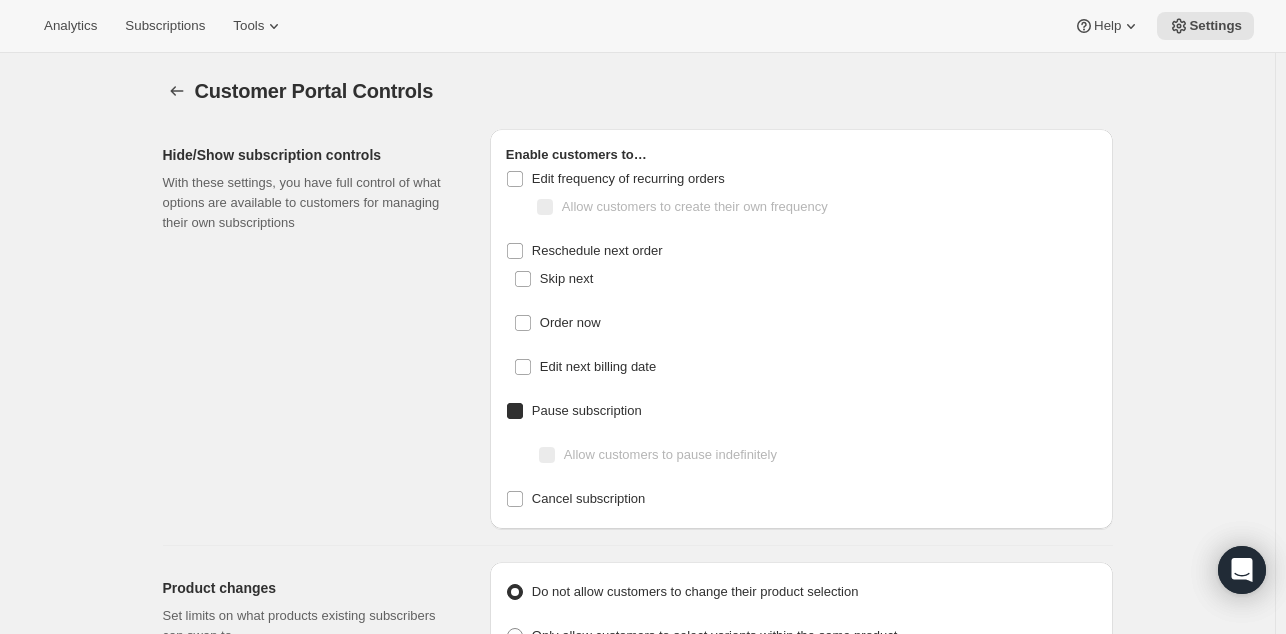 checkbox on "true" 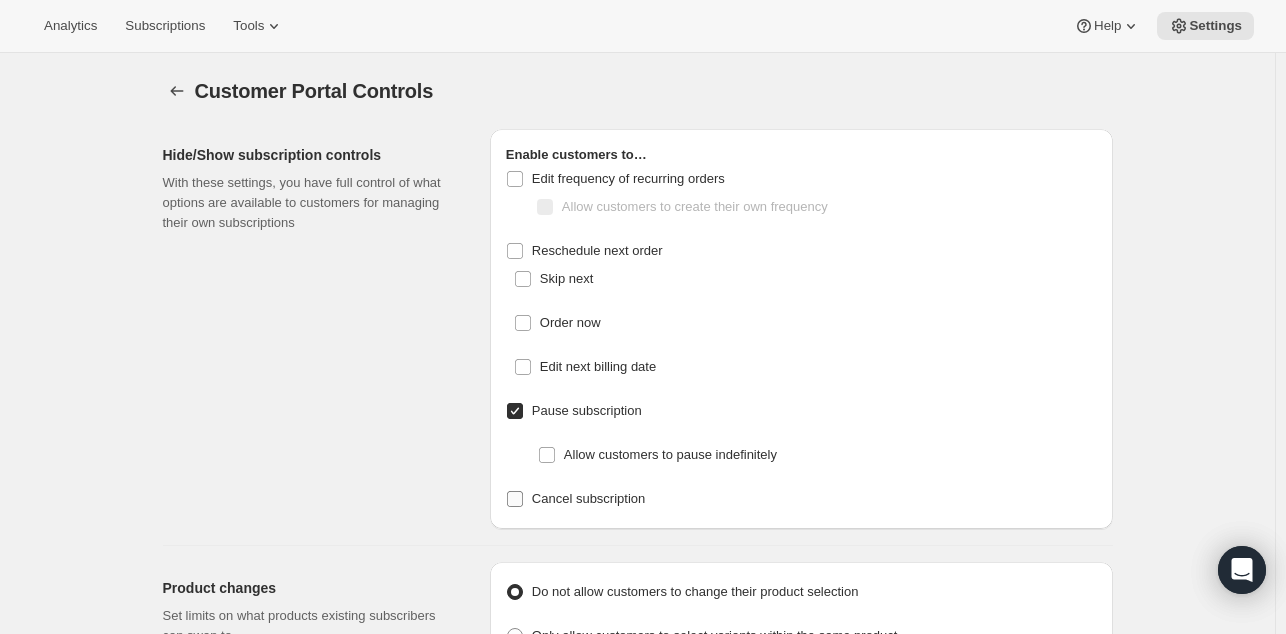 click on "Cancel subscription" at bounding box center (515, 499) 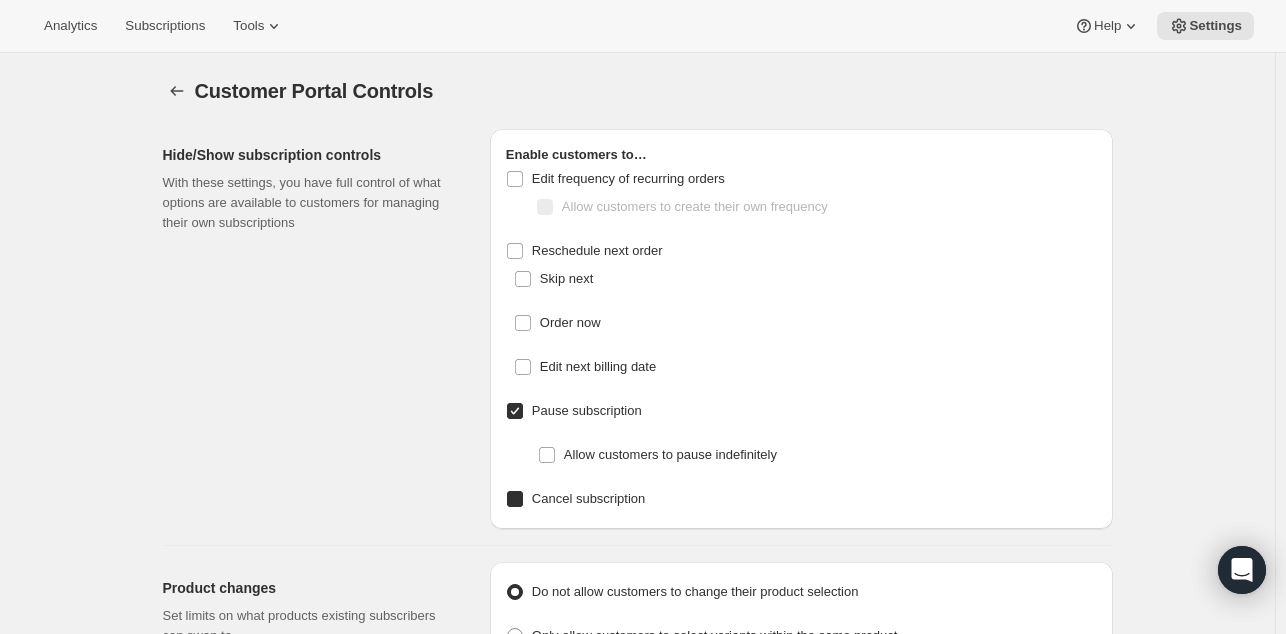 checkbox on "true" 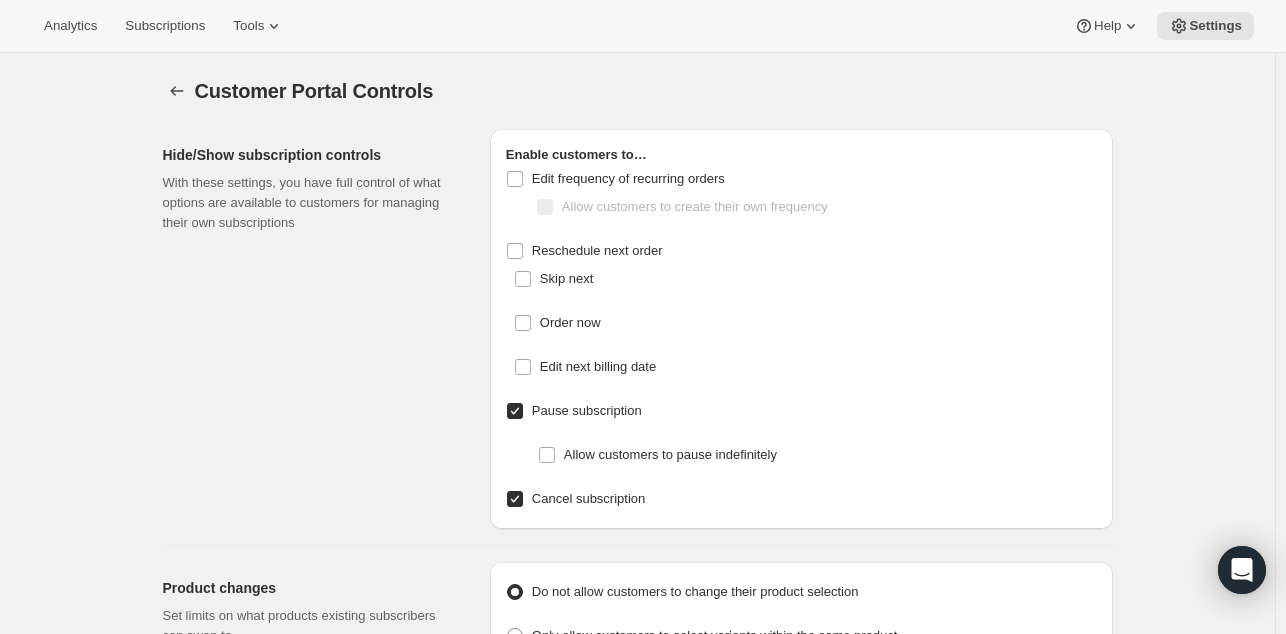 scroll, scrollTop: 0, scrollLeft: 0, axis: both 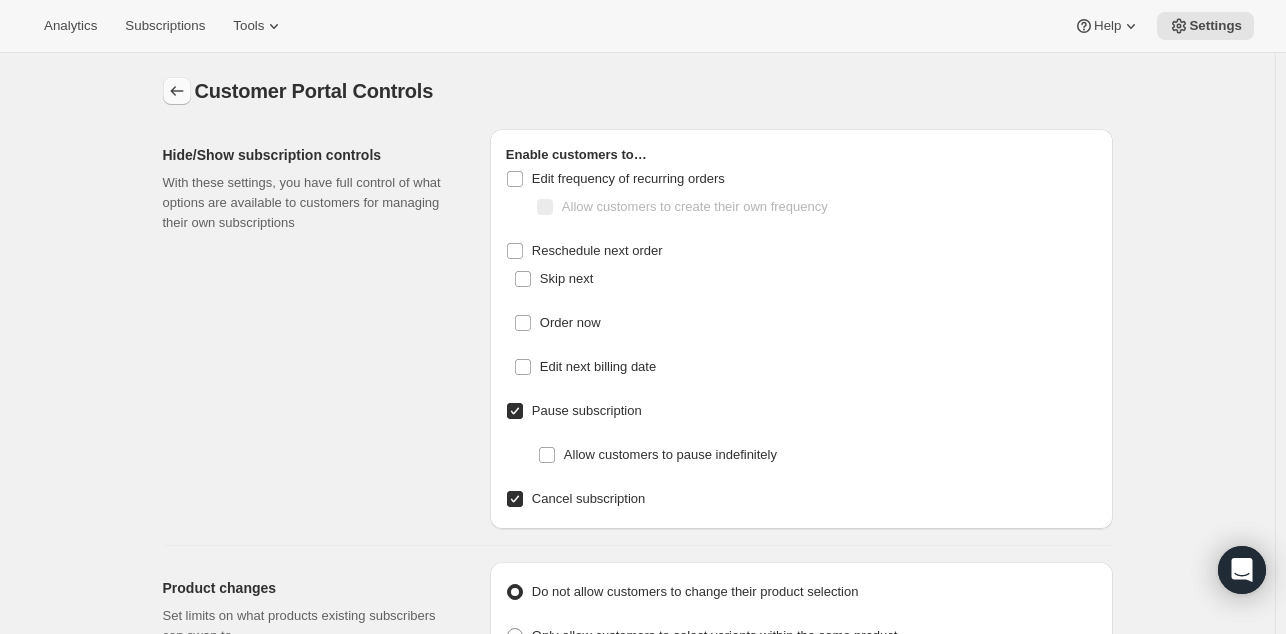 click 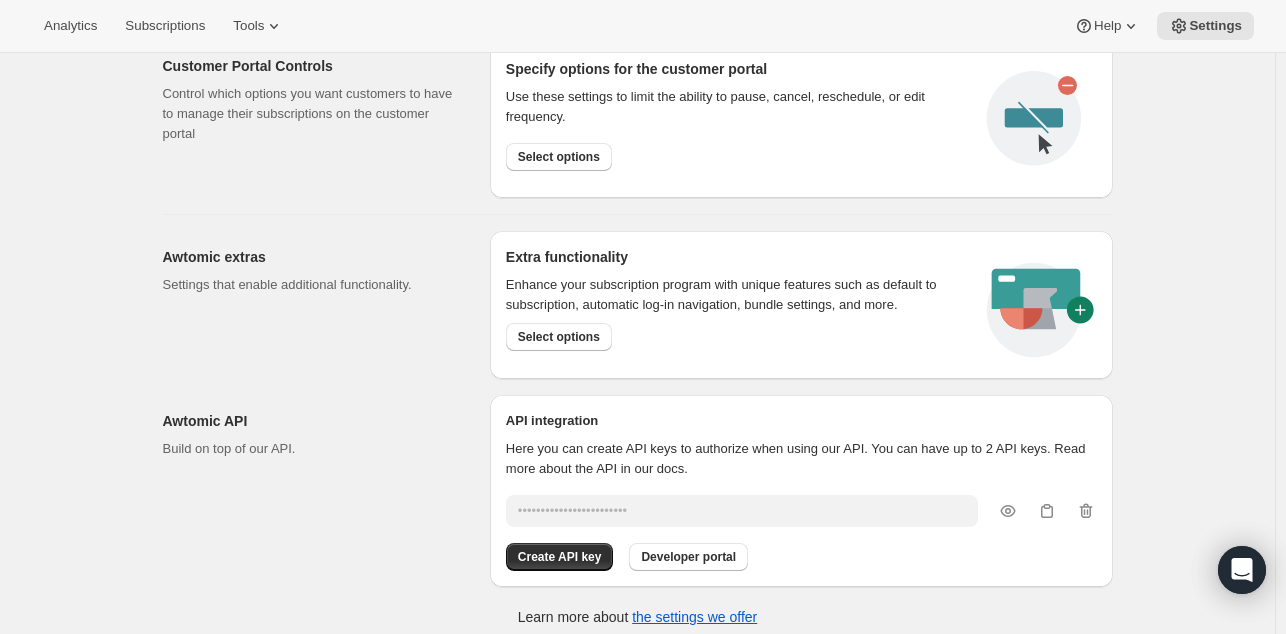scroll, scrollTop: 1052, scrollLeft: 0, axis: vertical 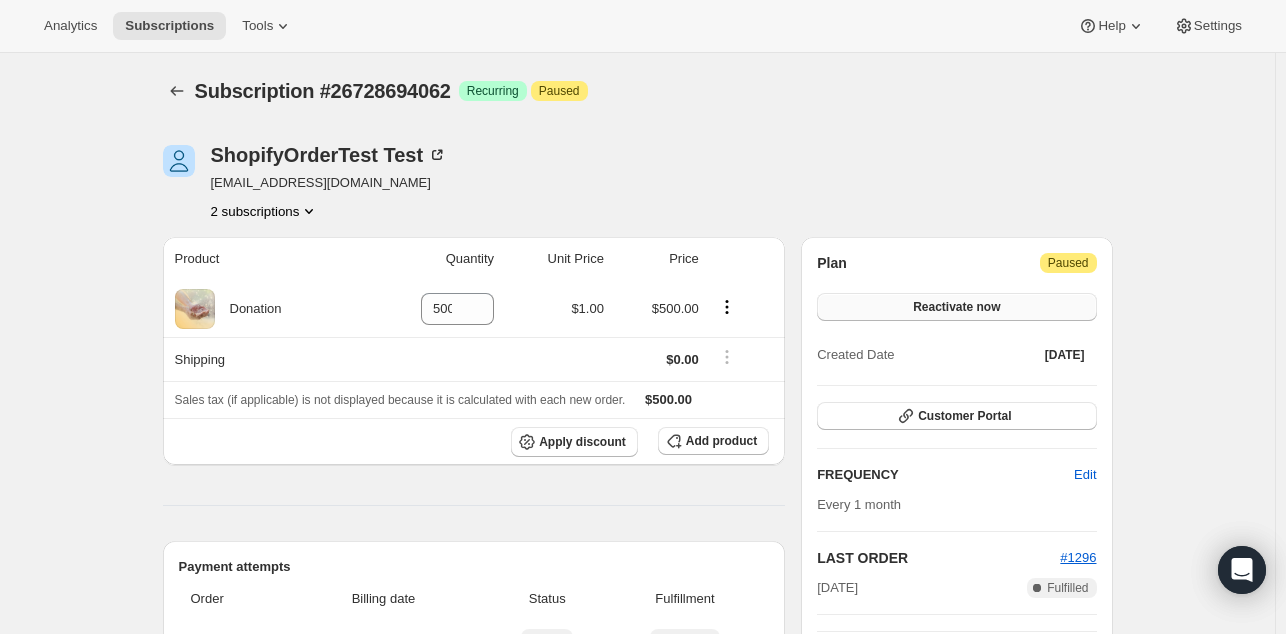 click on "Reactivate now" at bounding box center [956, 307] 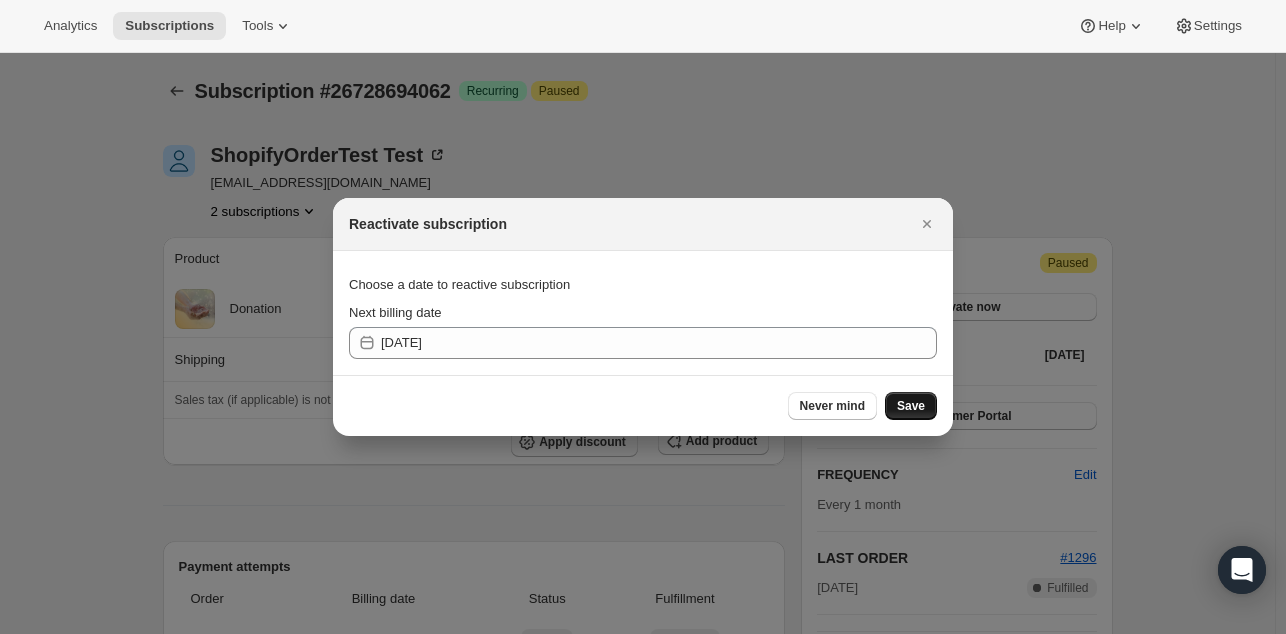 click on "Save" at bounding box center [911, 406] 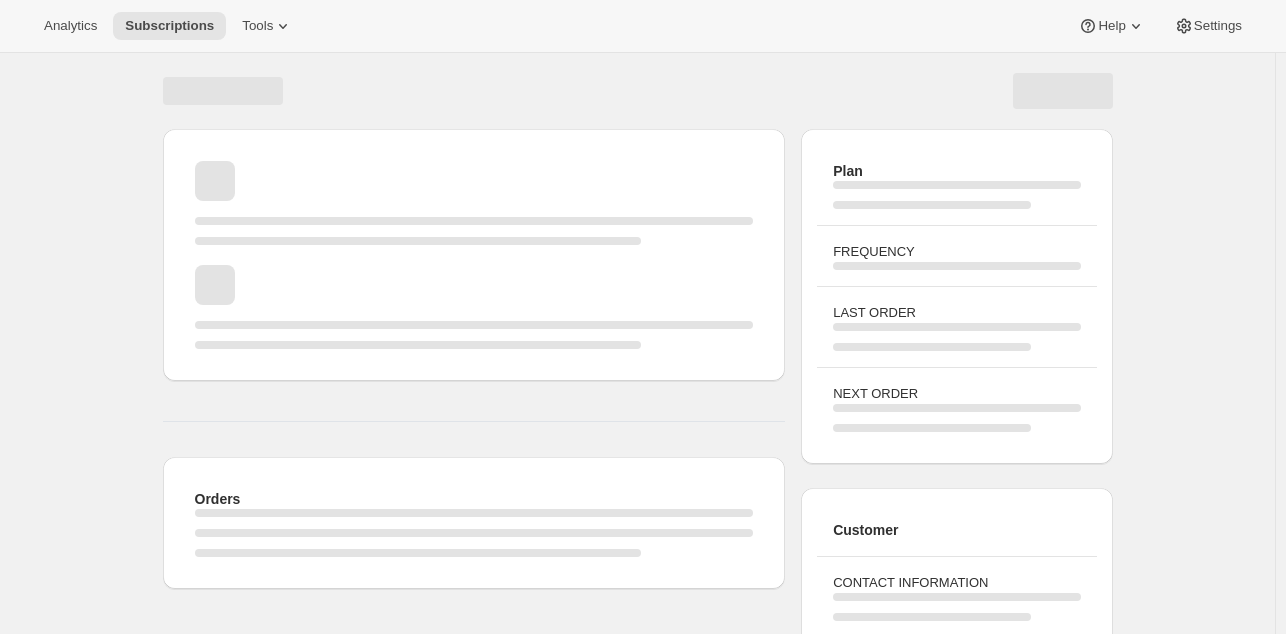 scroll, scrollTop: 0, scrollLeft: 0, axis: both 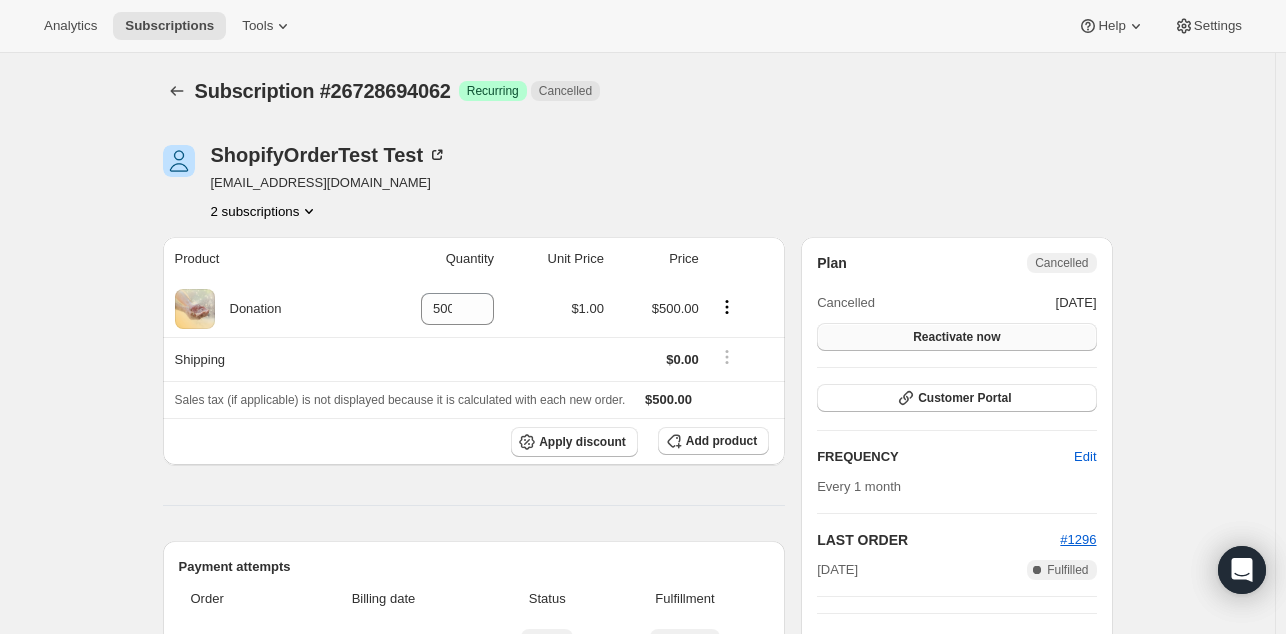 click on "Reactivate now" at bounding box center [956, 337] 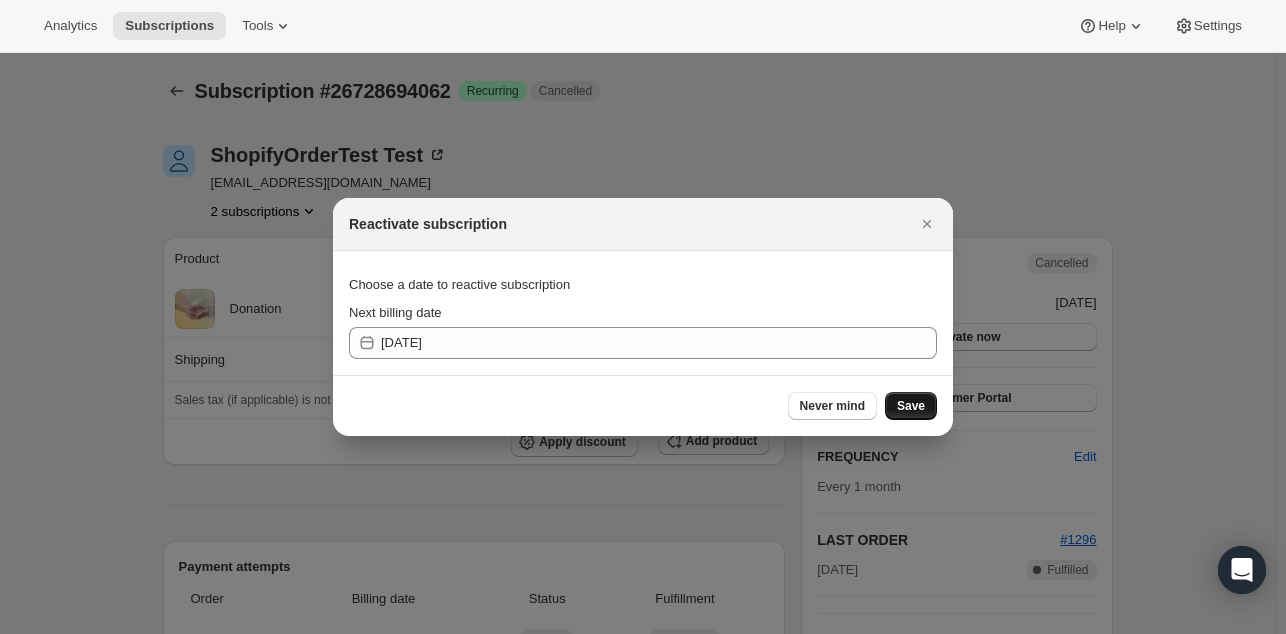 click on "Save" at bounding box center [911, 406] 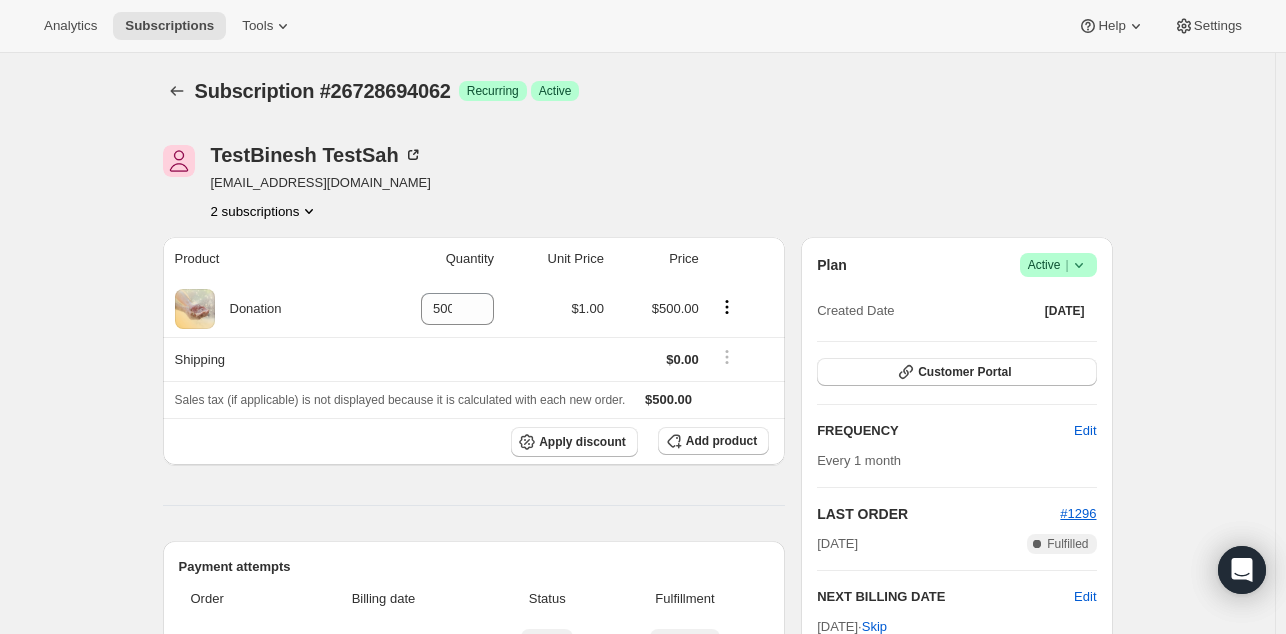 scroll, scrollTop: 0, scrollLeft: 0, axis: both 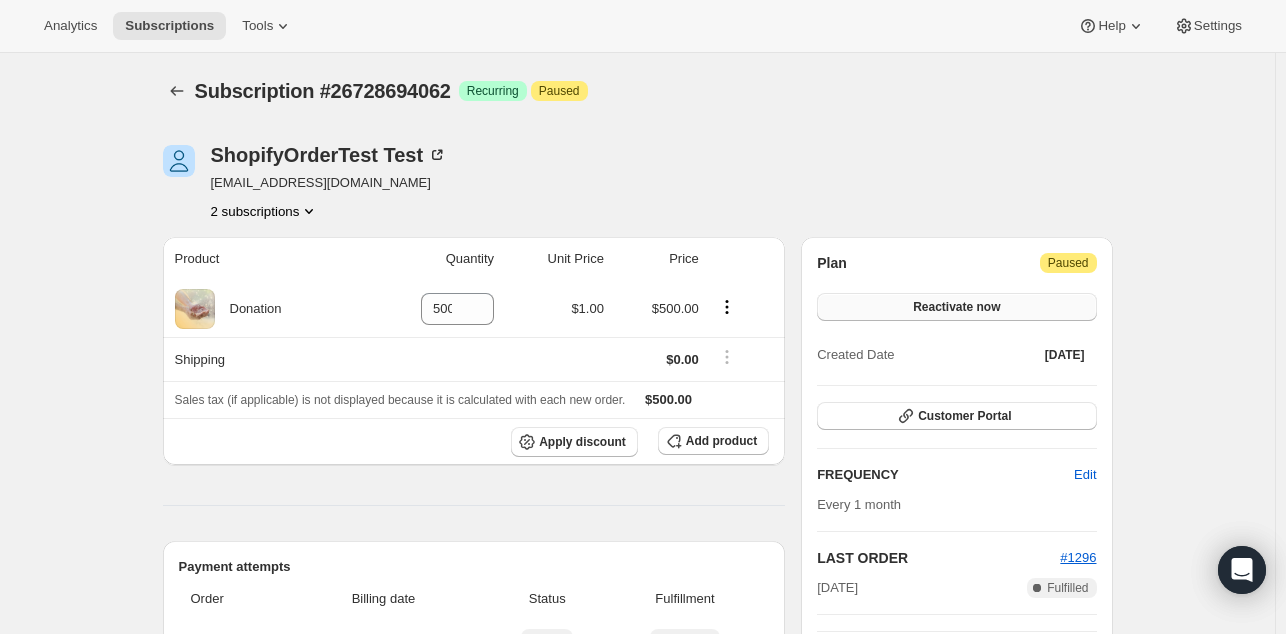 click on "Reactivate now" at bounding box center [956, 307] 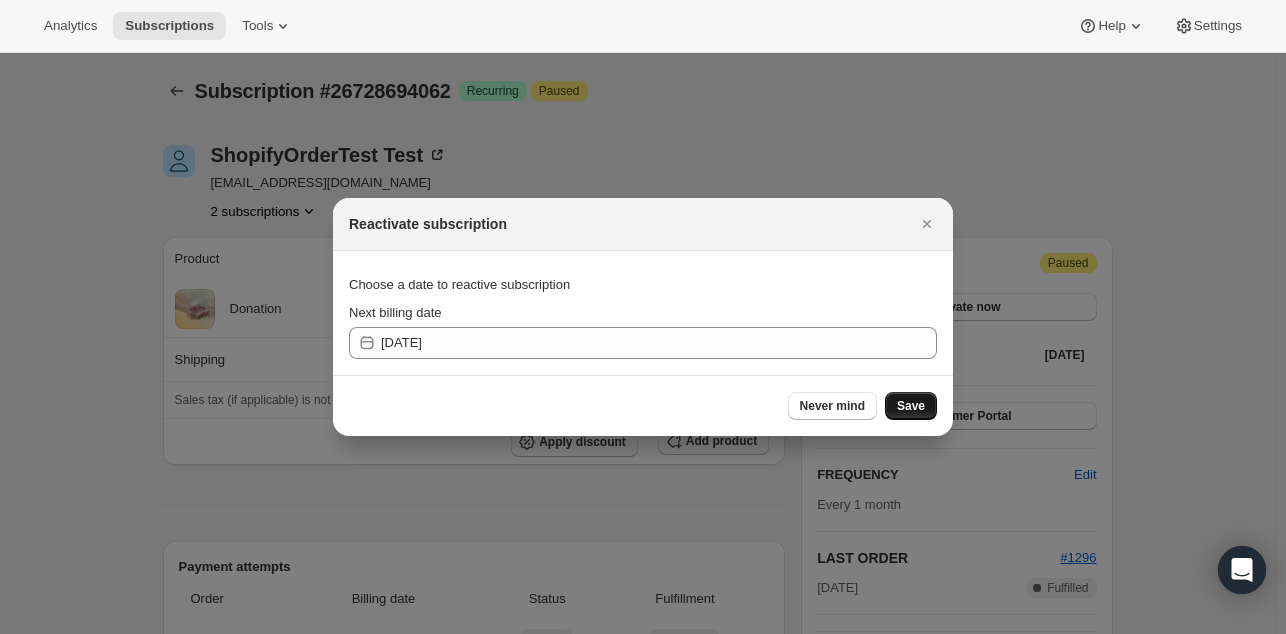 click on "Save" at bounding box center (911, 406) 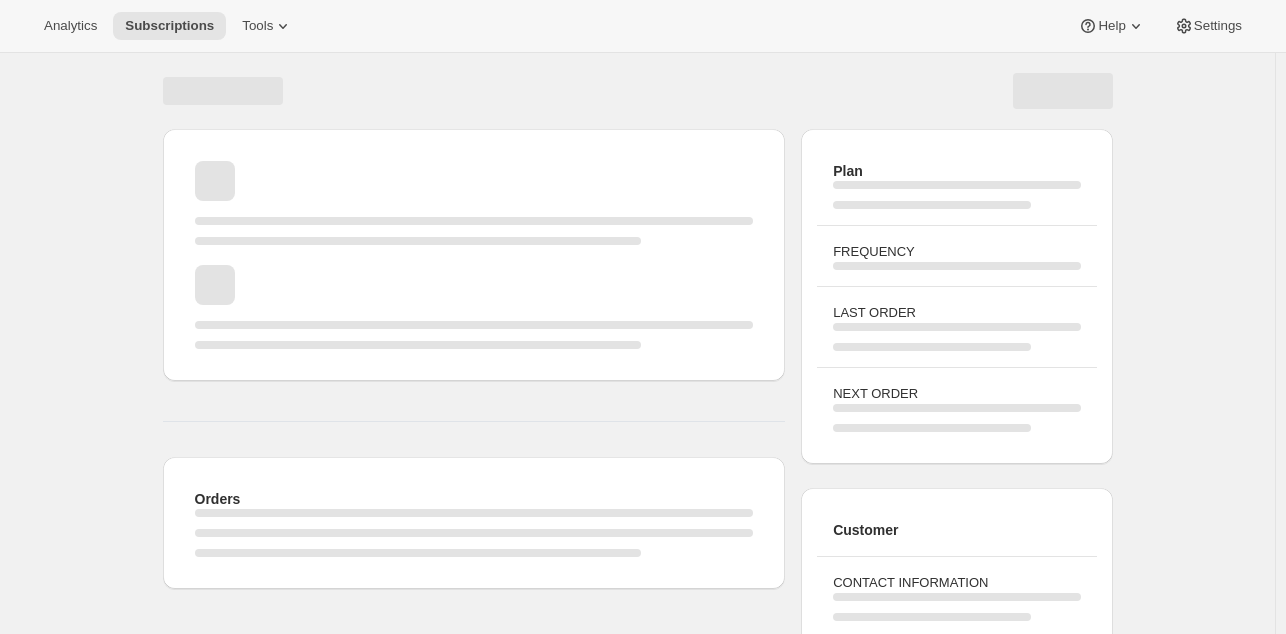 scroll, scrollTop: 0, scrollLeft: 0, axis: both 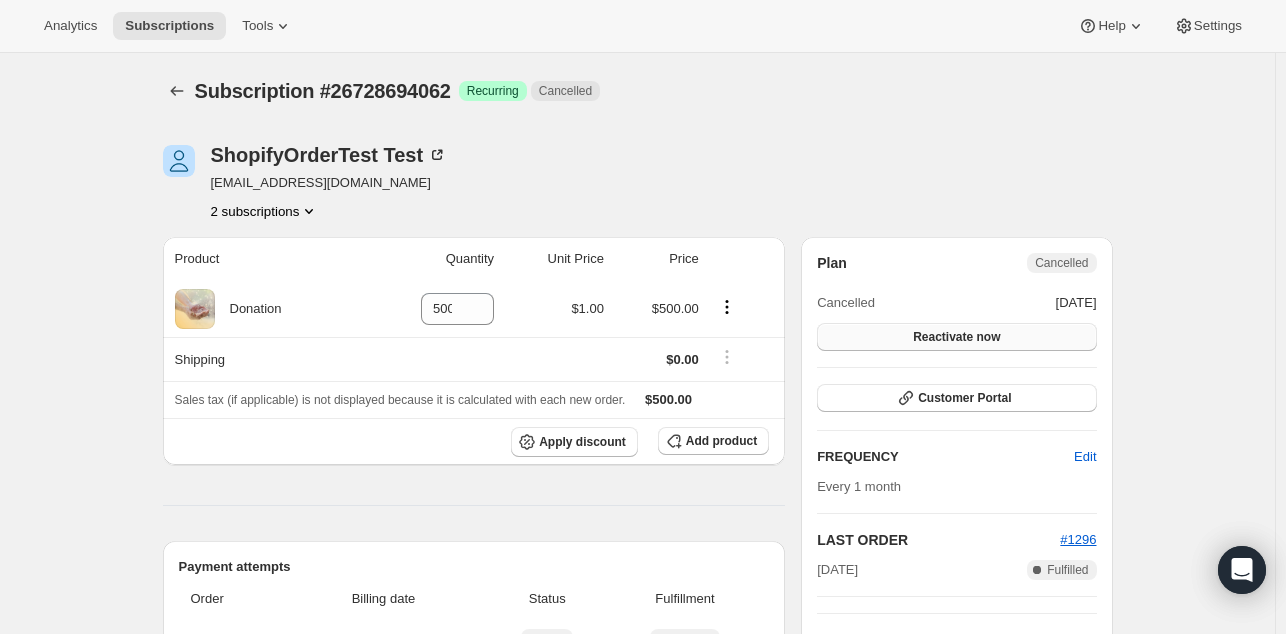 click on "Reactivate now" at bounding box center (956, 337) 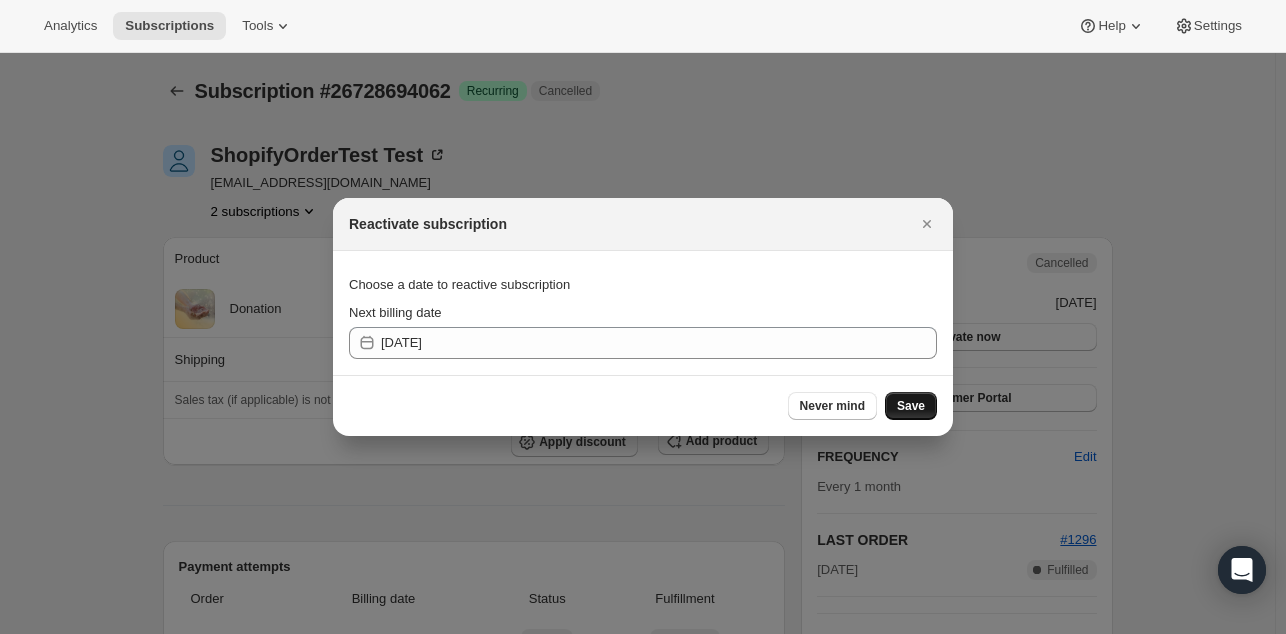 click on "Save" at bounding box center (911, 406) 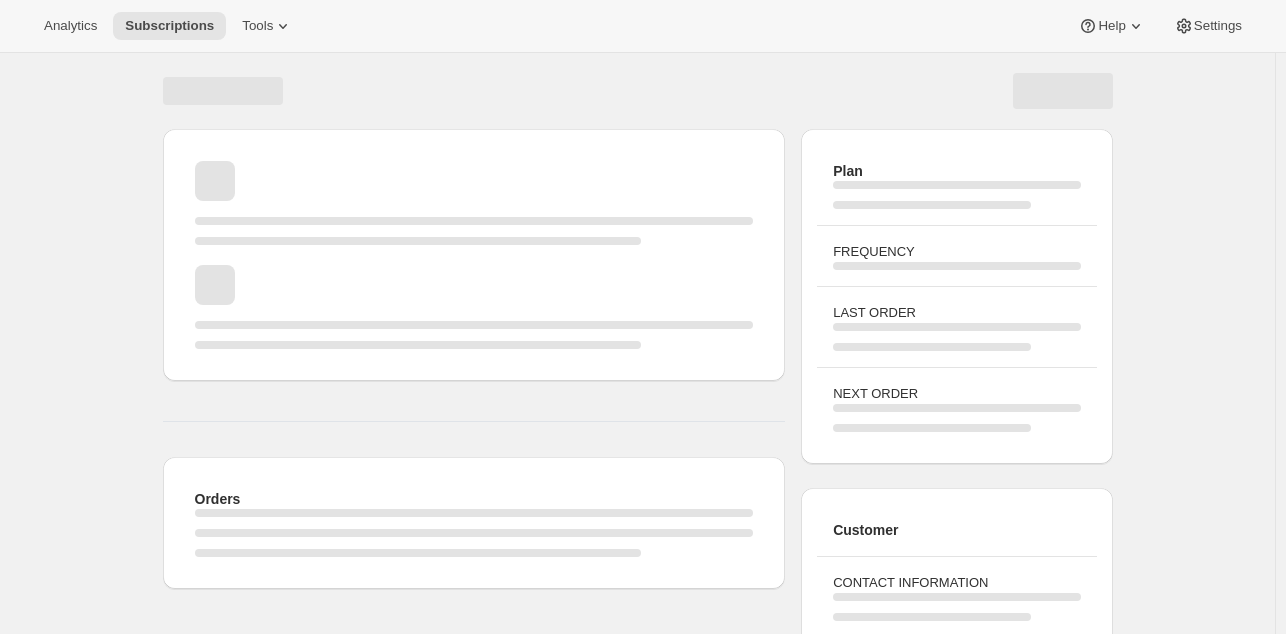 scroll, scrollTop: 0, scrollLeft: 0, axis: both 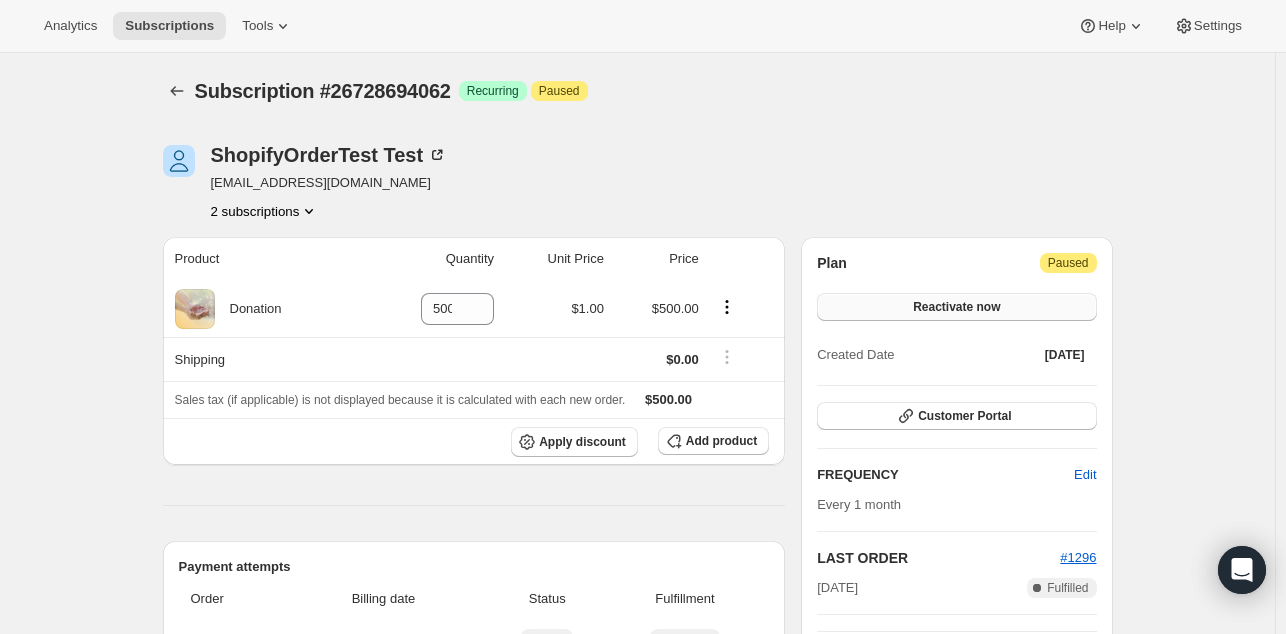 click on "Reactivate now" at bounding box center (956, 307) 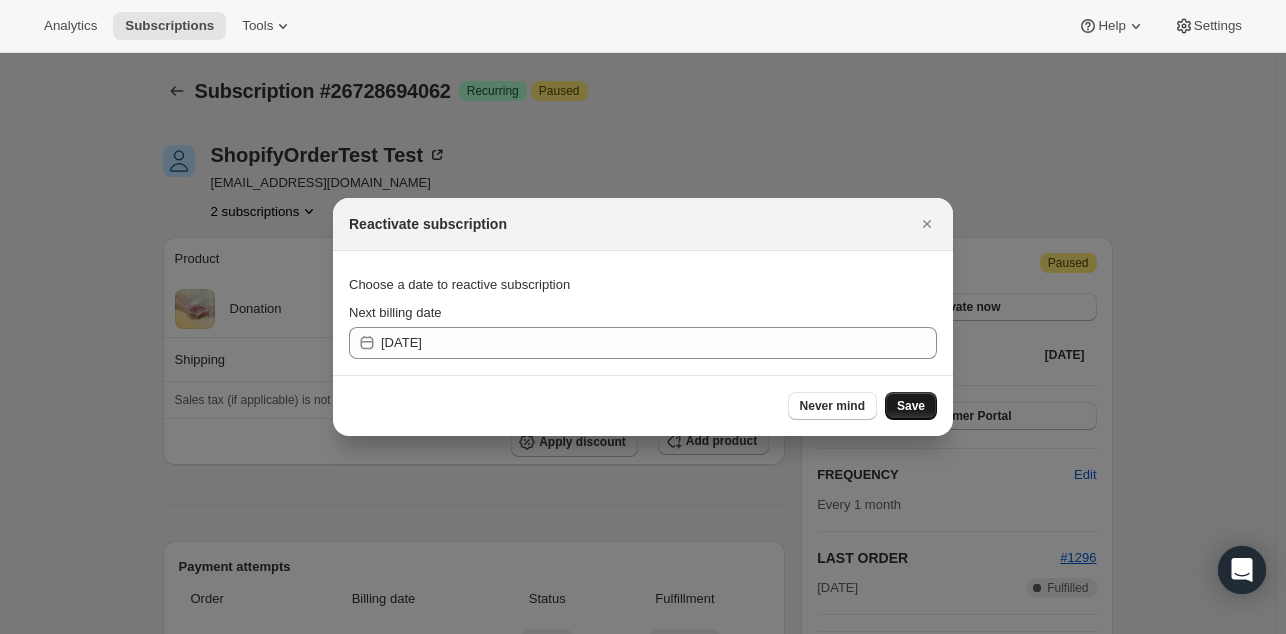 click on "Save" at bounding box center [911, 406] 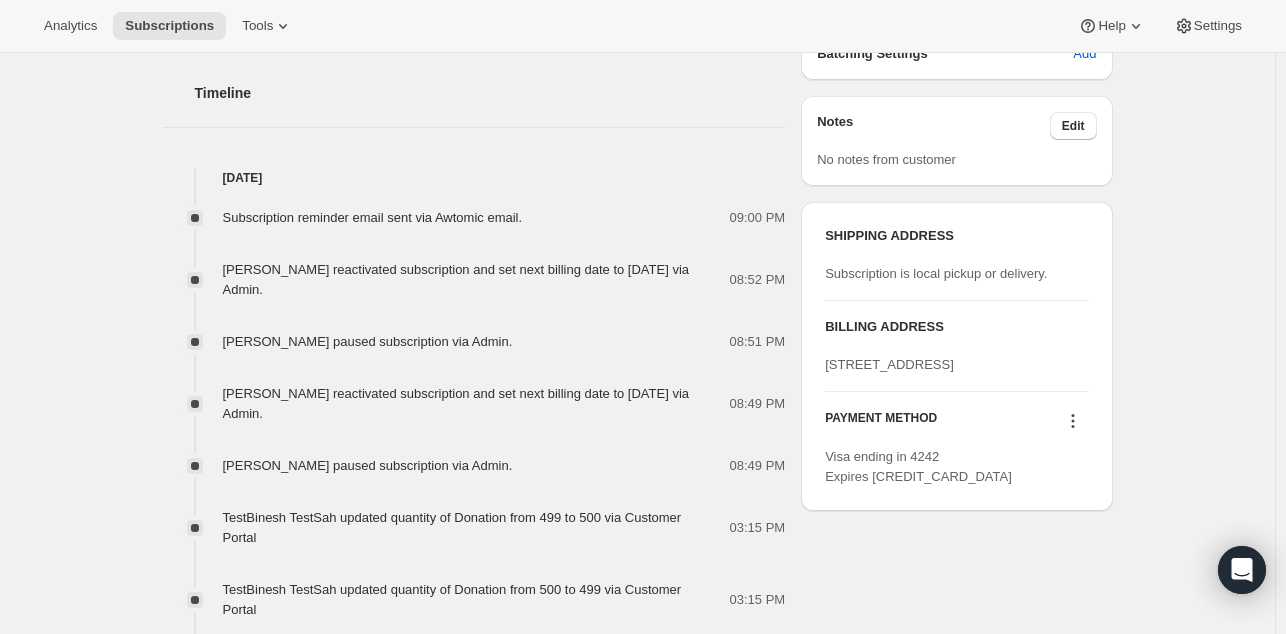 scroll, scrollTop: 730, scrollLeft: 0, axis: vertical 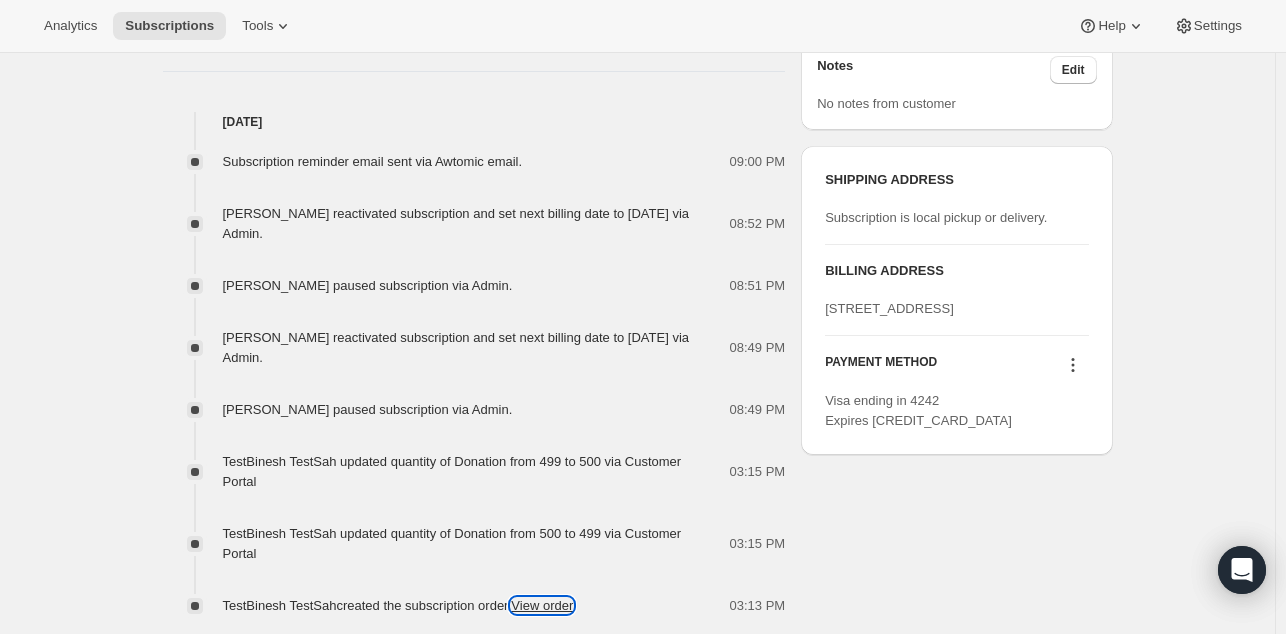click on "View order" at bounding box center [542, 605] 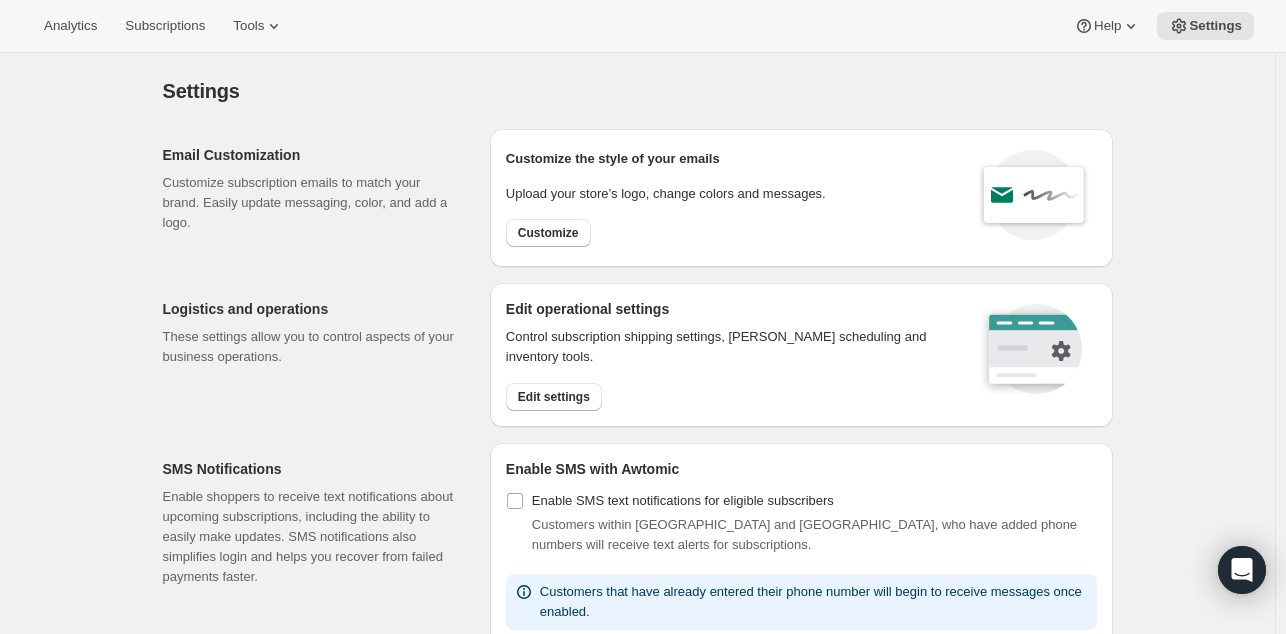 scroll, scrollTop: 1052, scrollLeft: 0, axis: vertical 